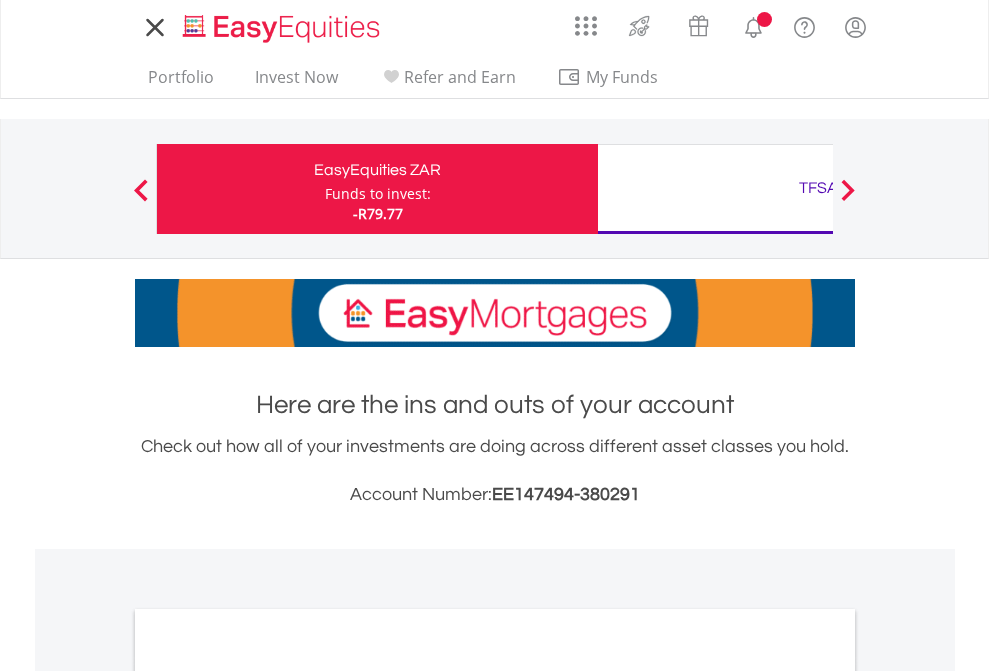 scroll, scrollTop: 0, scrollLeft: 0, axis: both 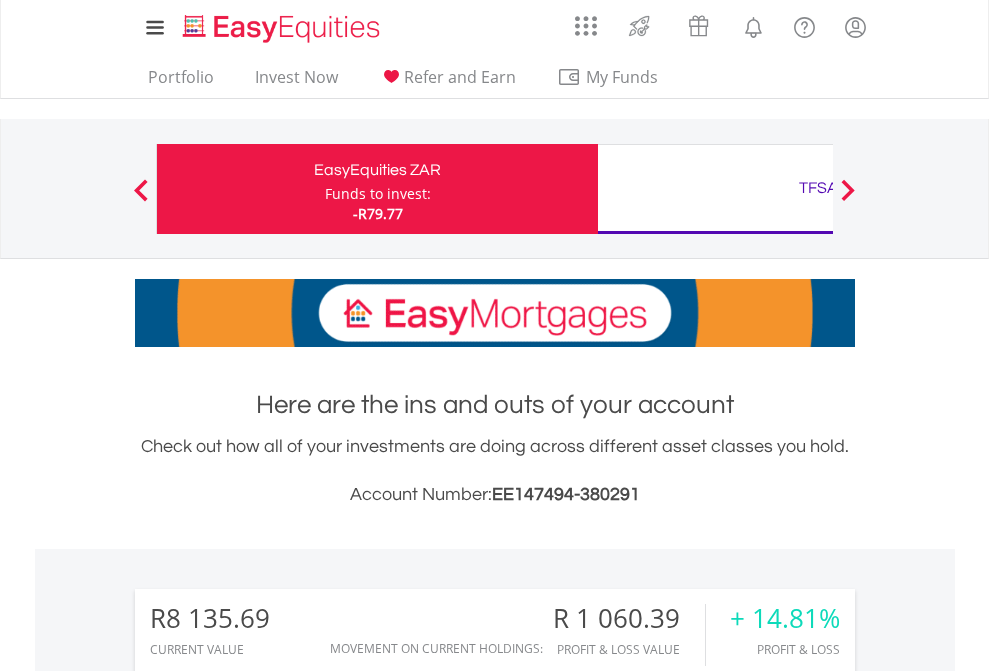 click on "Funds to invest:" at bounding box center (378, 194) 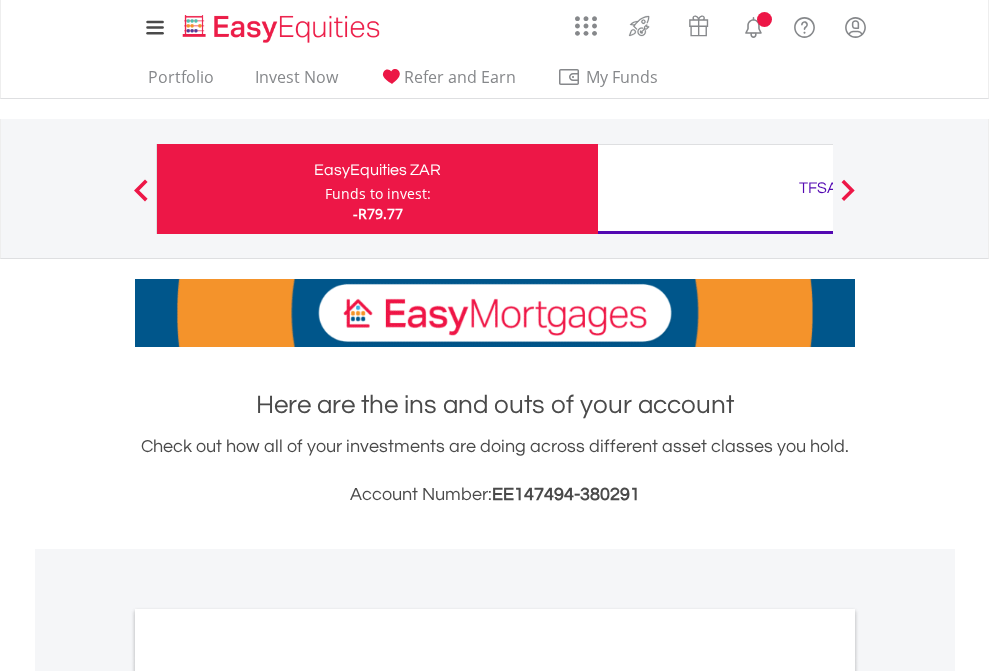 scroll, scrollTop: 0, scrollLeft: 0, axis: both 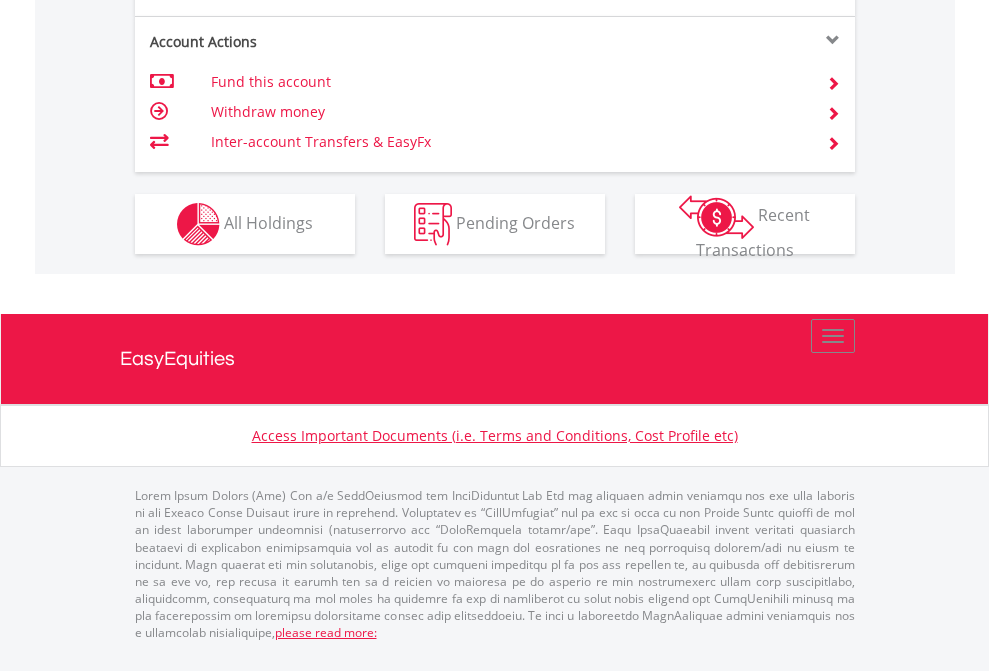 click on "Investment types" at bounding box center [706, -337] 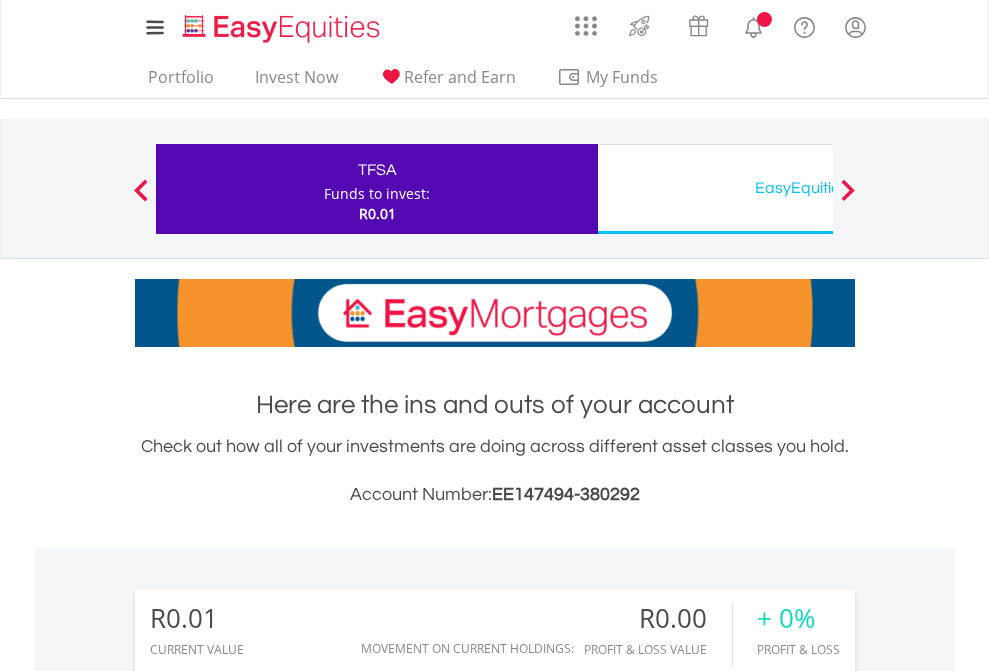 scroll, scrollTop: 0, scrollLeft: 0, axis: both 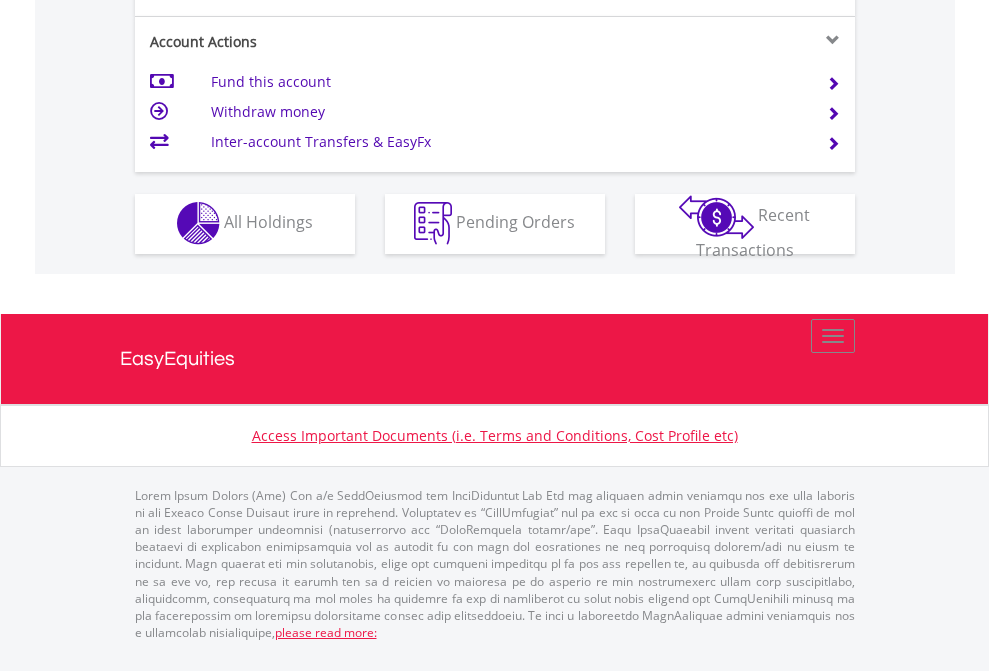 click on "Investment types" at bounding box center [706, -353] 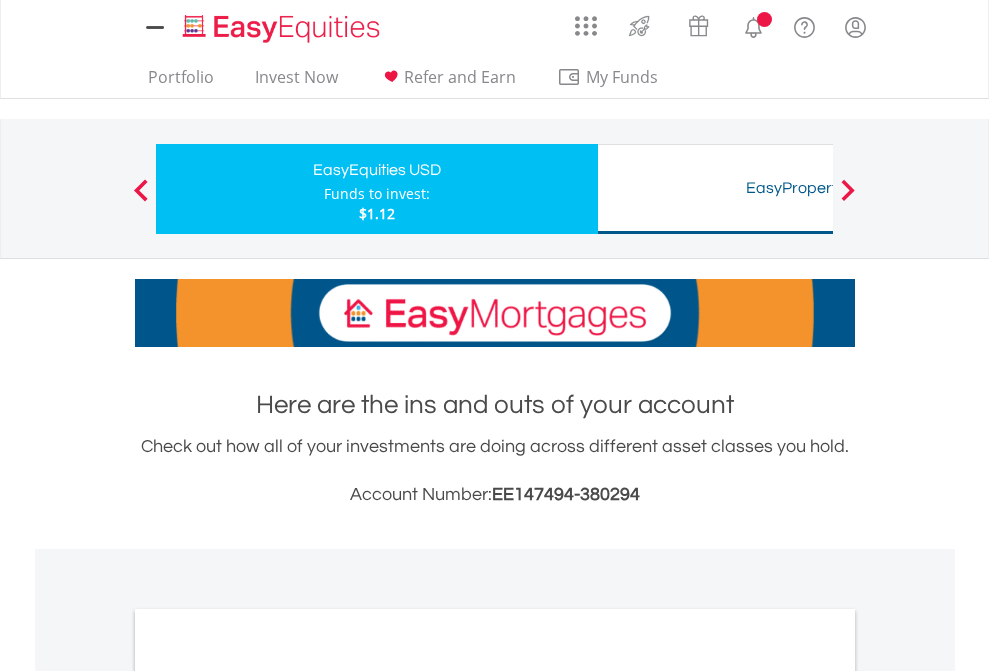scroll, scrollTop: 0, scrollLeft: 0, axis: both 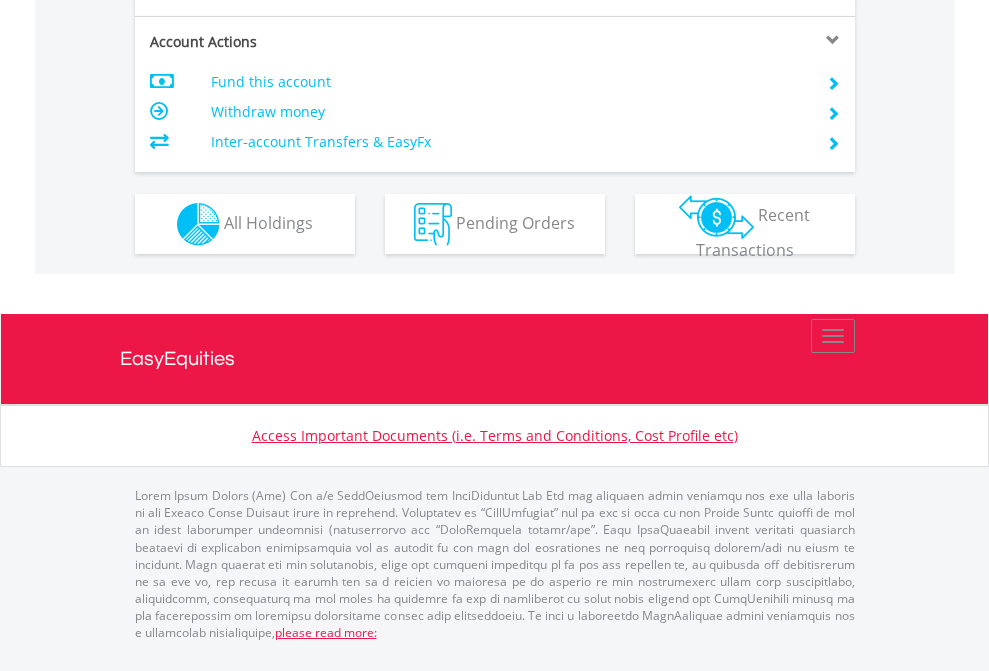 click on "Investment types" at bounding box center (706, -337) 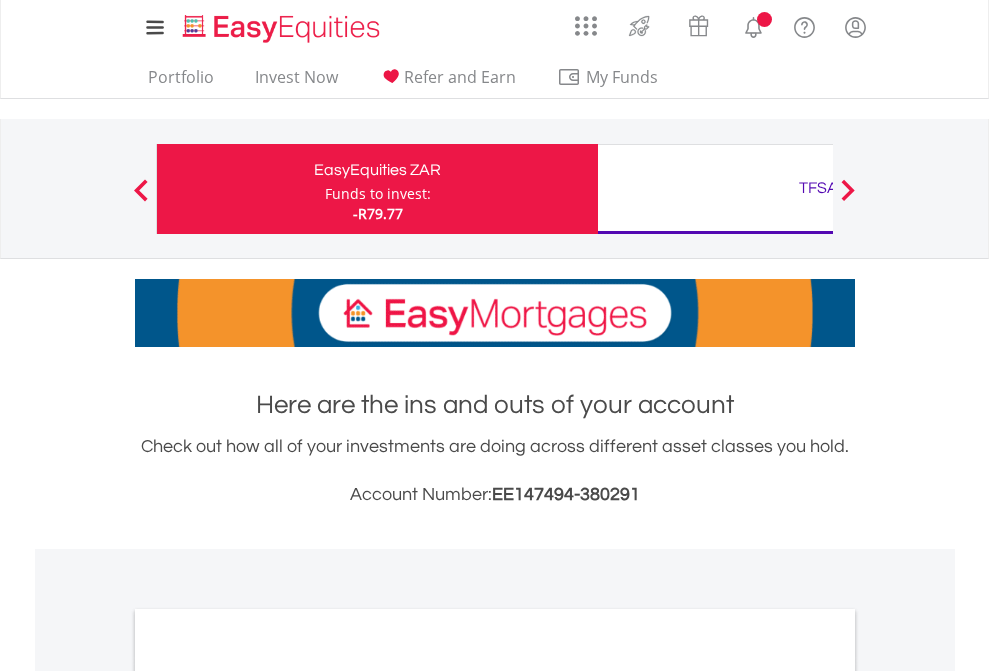 scroll, scrollTop: 0, scrollLeft: 0, axis: both 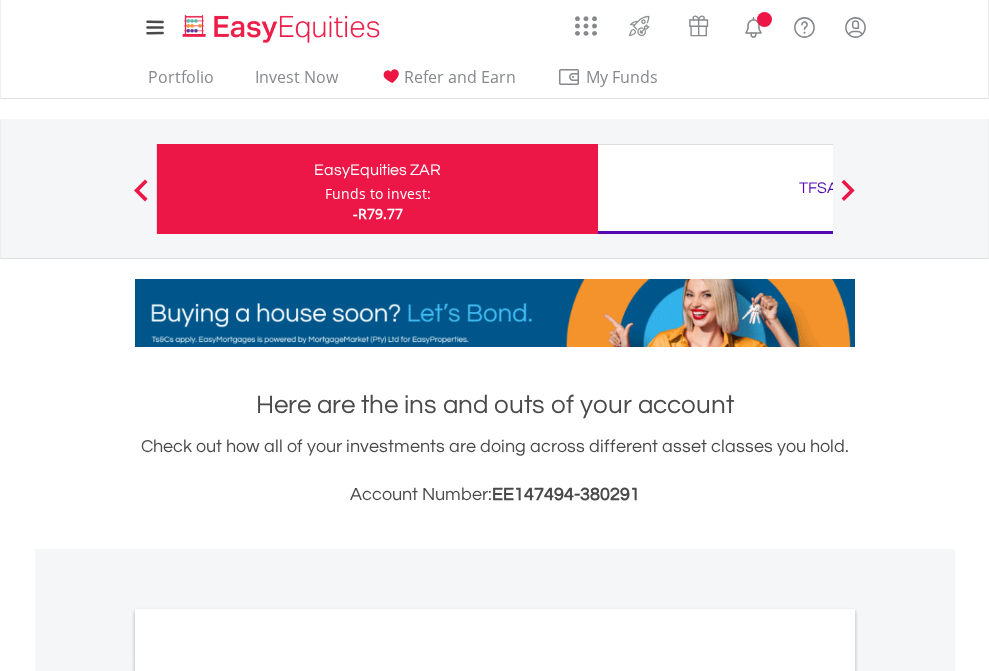 click on "All Holdings" at bounding box center (268, 1096) 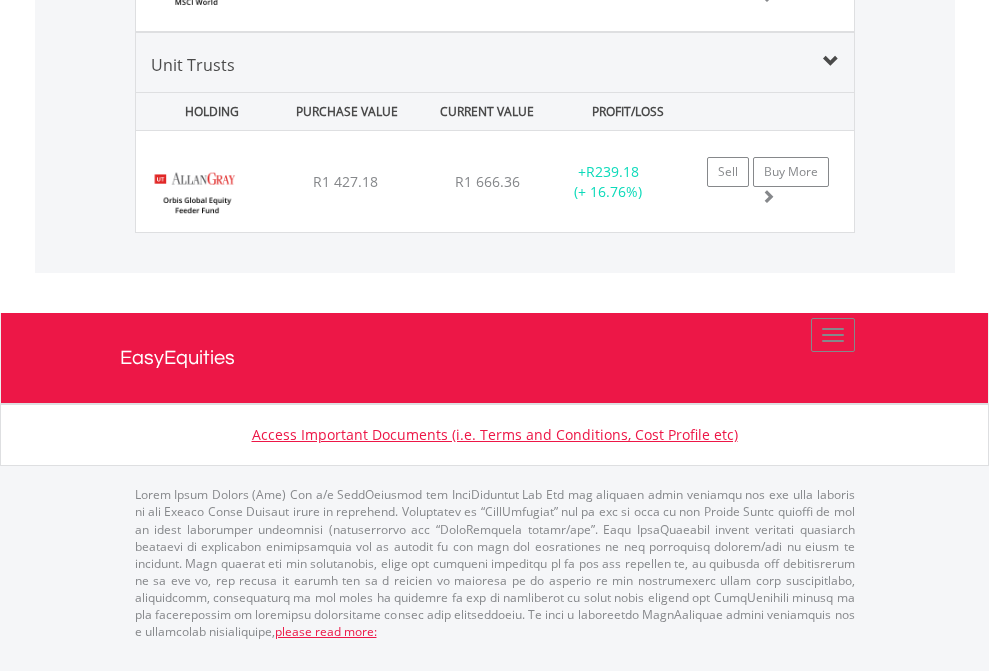 scroll, scrollTop: 2305, scrollLeft: 0, axis: vertical 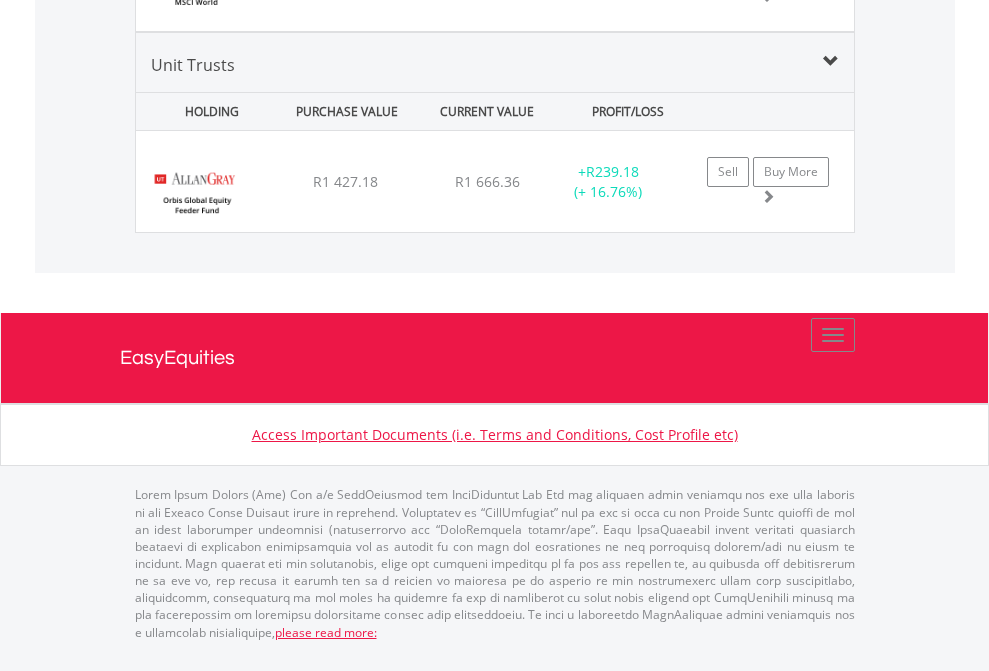 click on "TFSA" at bounding box center (818, -1928) 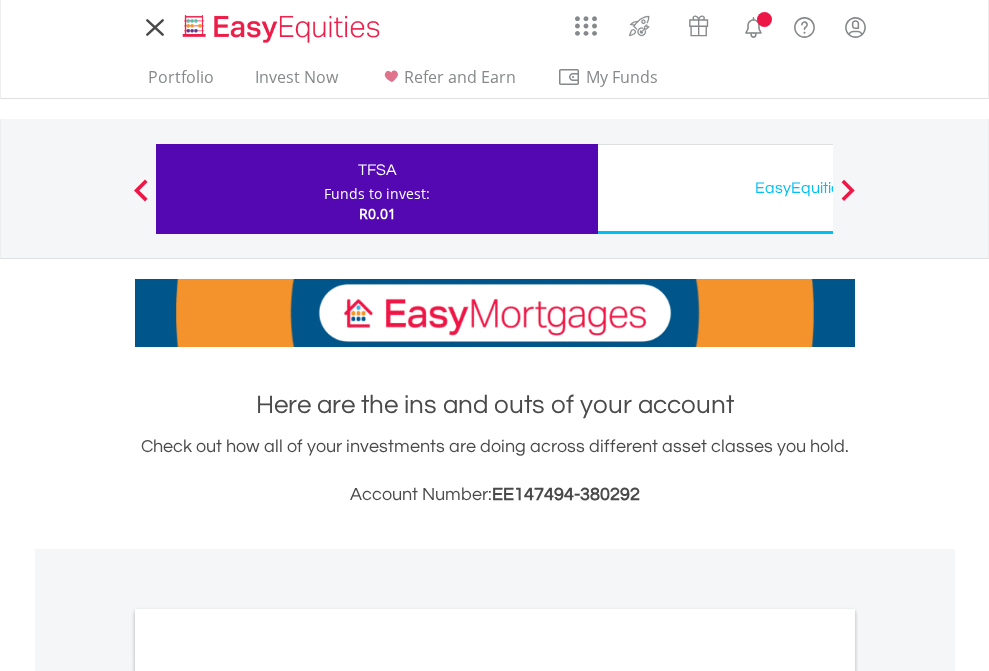 scroll, scrollTop: 0, scrollLeft: 0, axis: both 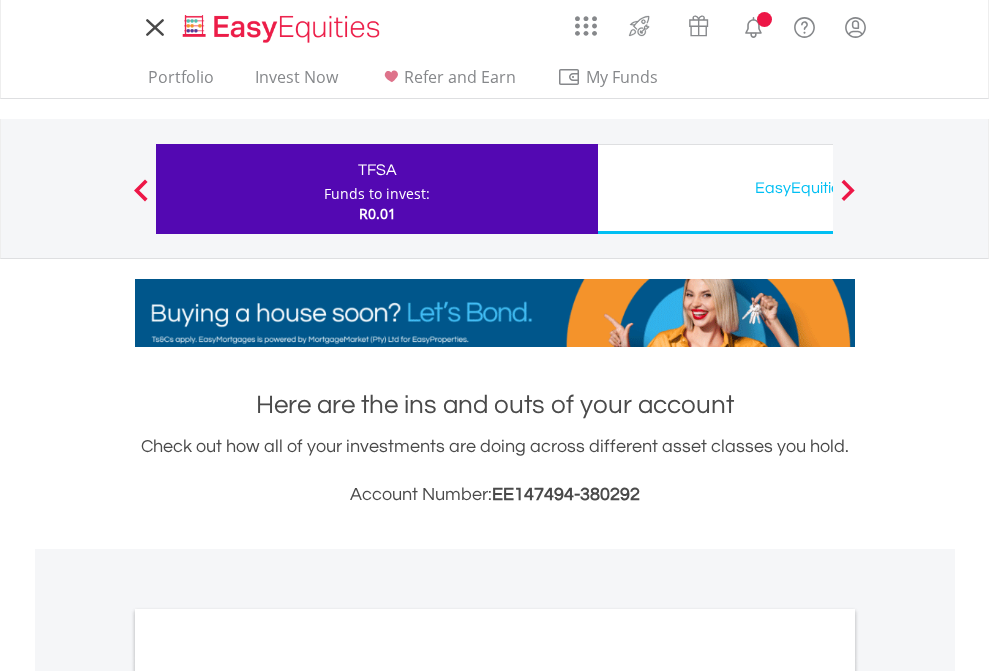 click on "All Holdings" at bounding box center (268, 1096) 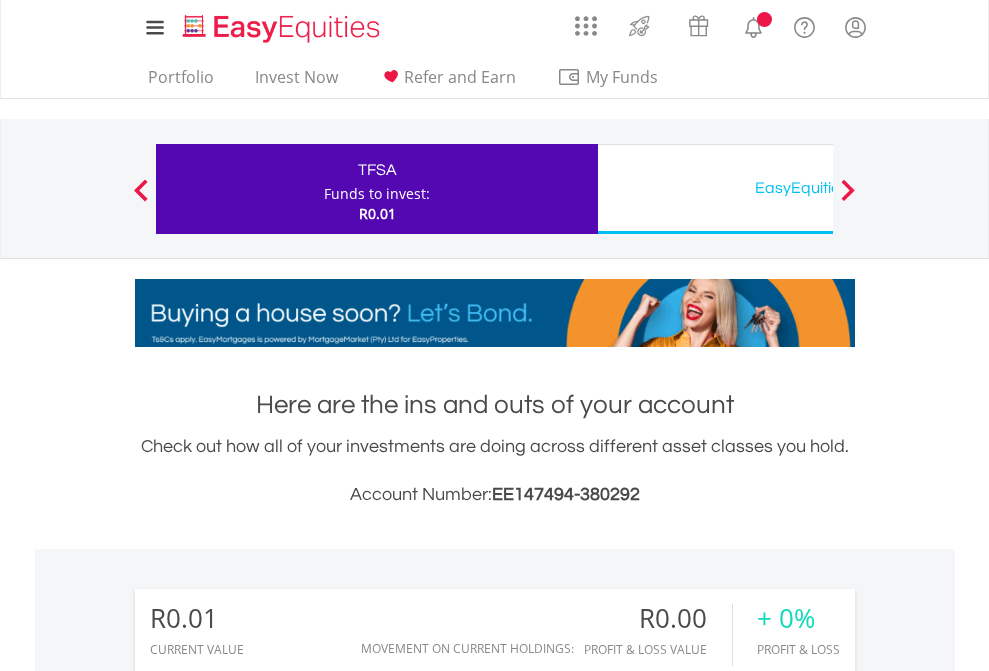 scroll, scrollTop: 1486, scrollLeft: 0, axis: vertical 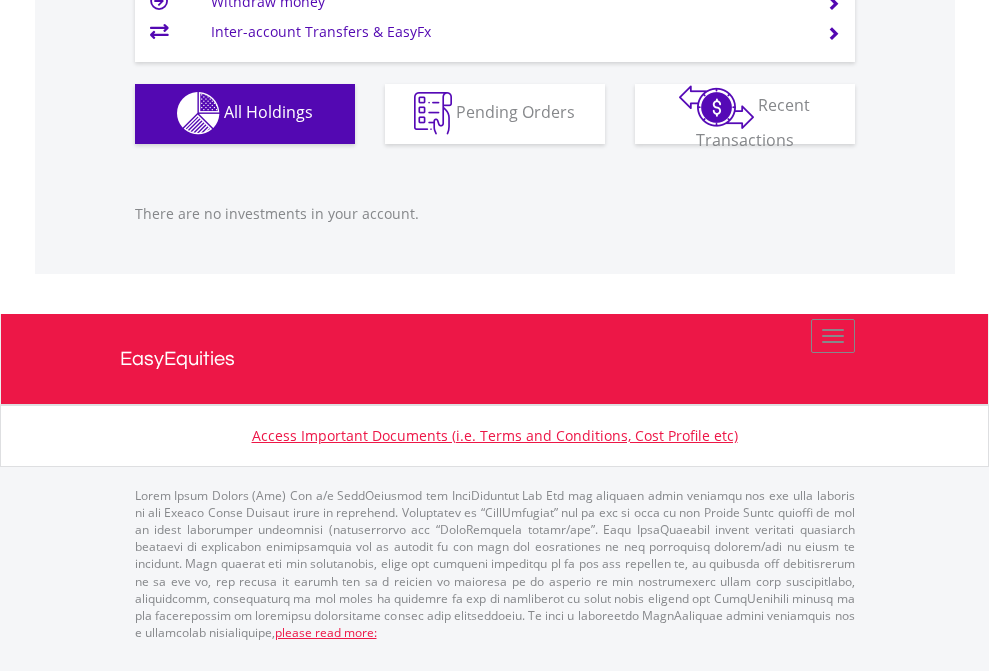 click on "EasyEquities USD" at bounding box center [818, -1142] 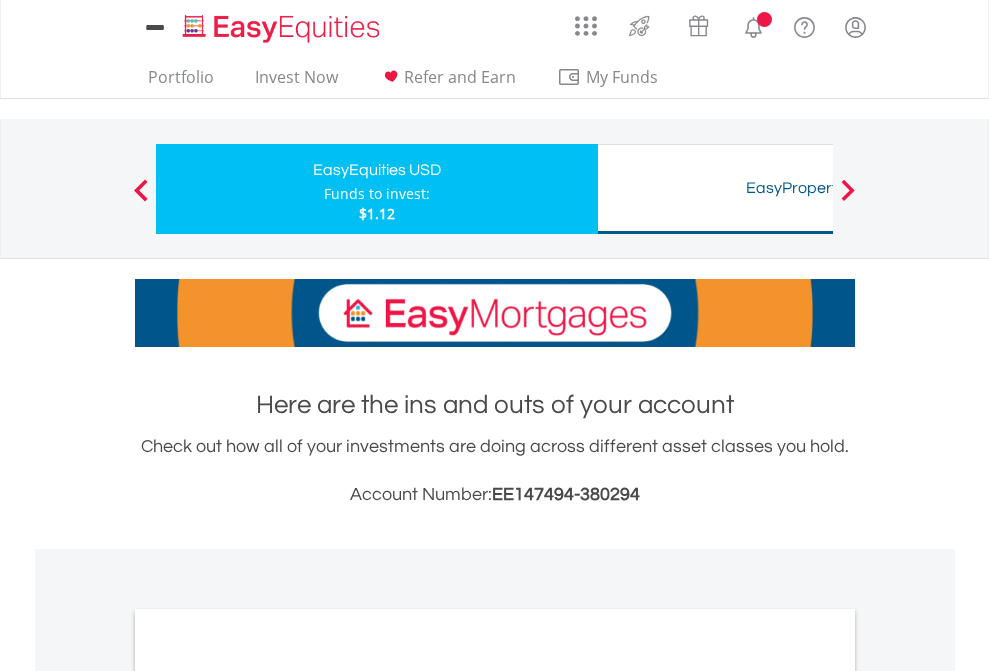 scroll, scrollTop: 0, scrollLeft: 0, axis: both 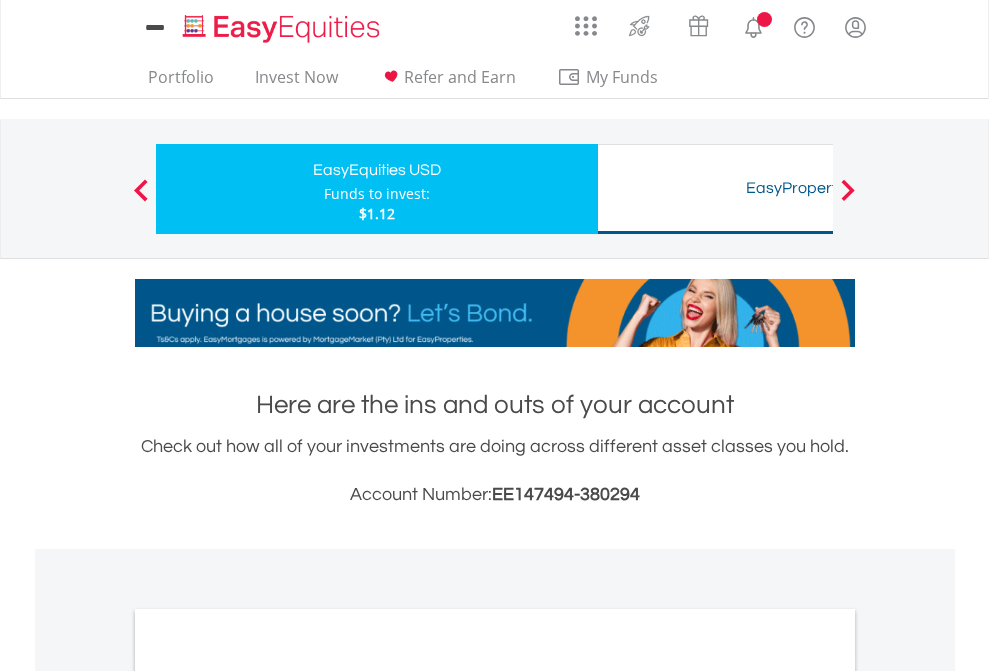 click on "All Holdings" at bounding box center [268, 1096] 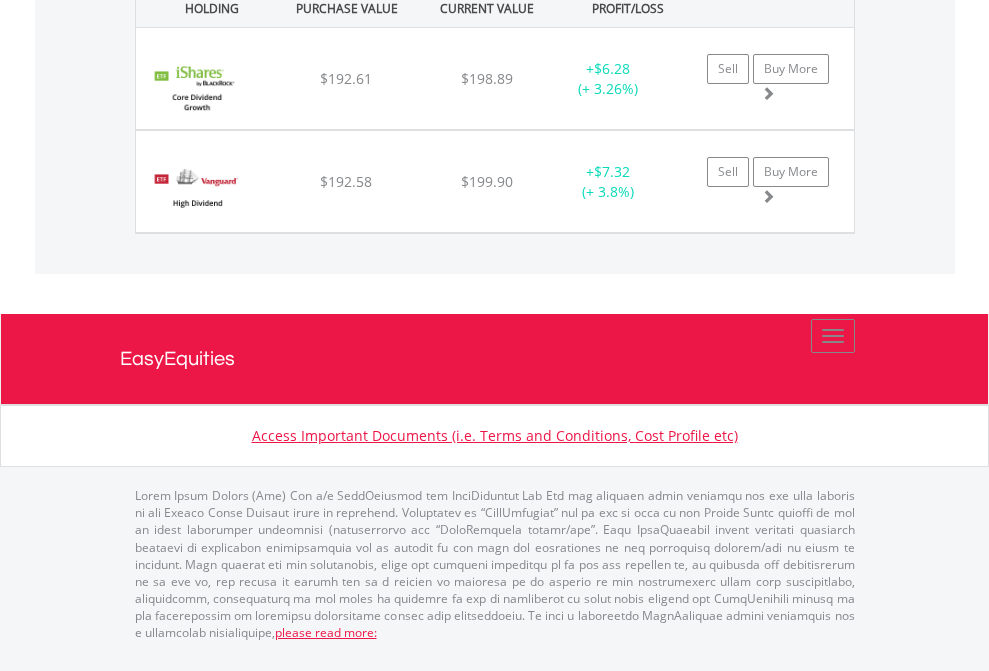 scroll, scrollTop: 2225, scrollLeft: 0, axis: vertical 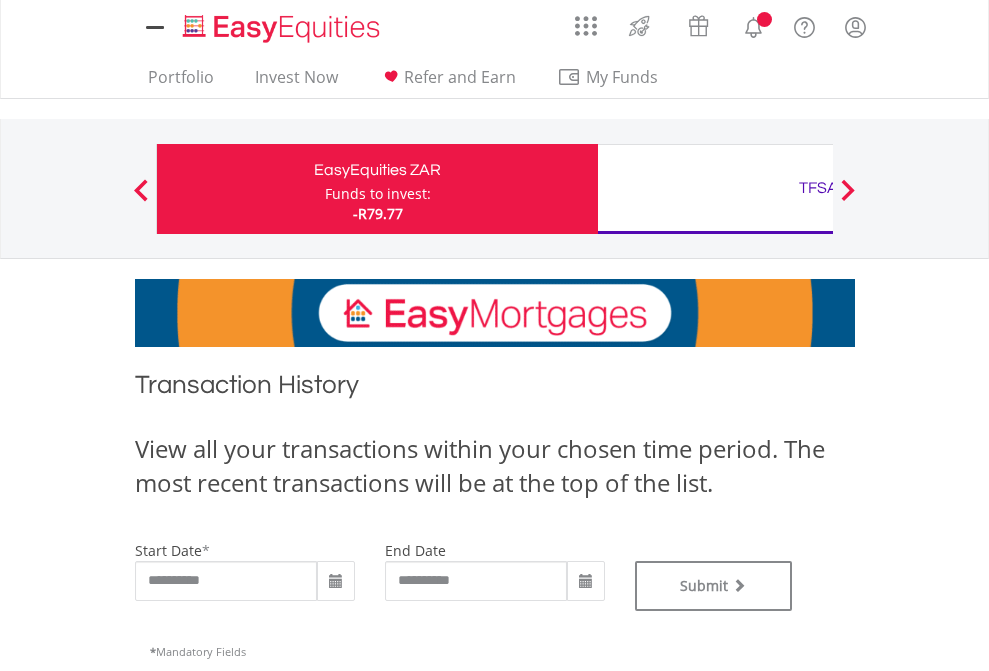 type on "**********" 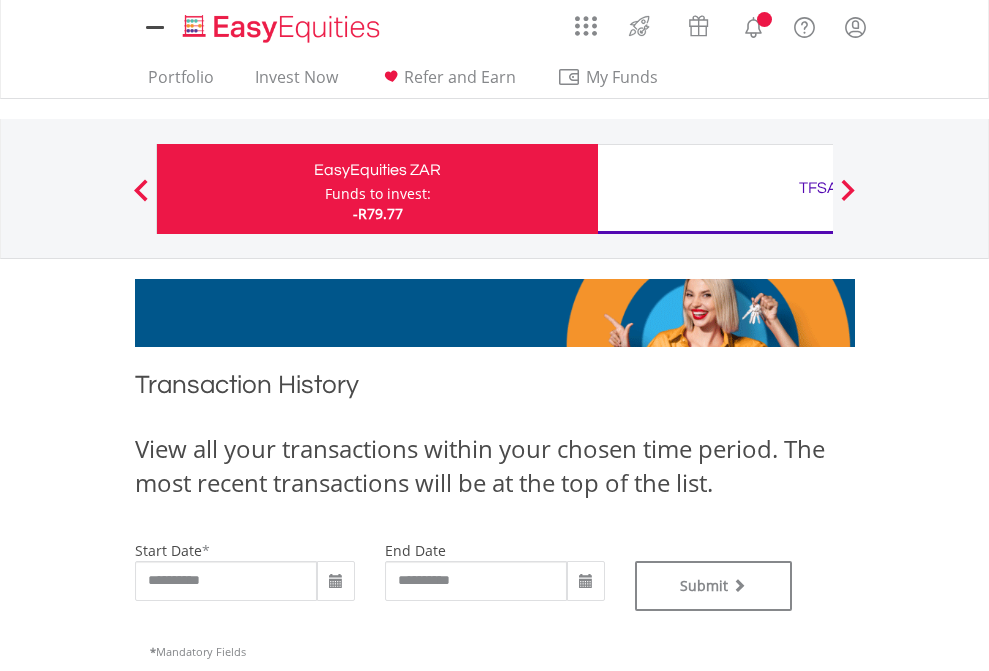 type on "**********" 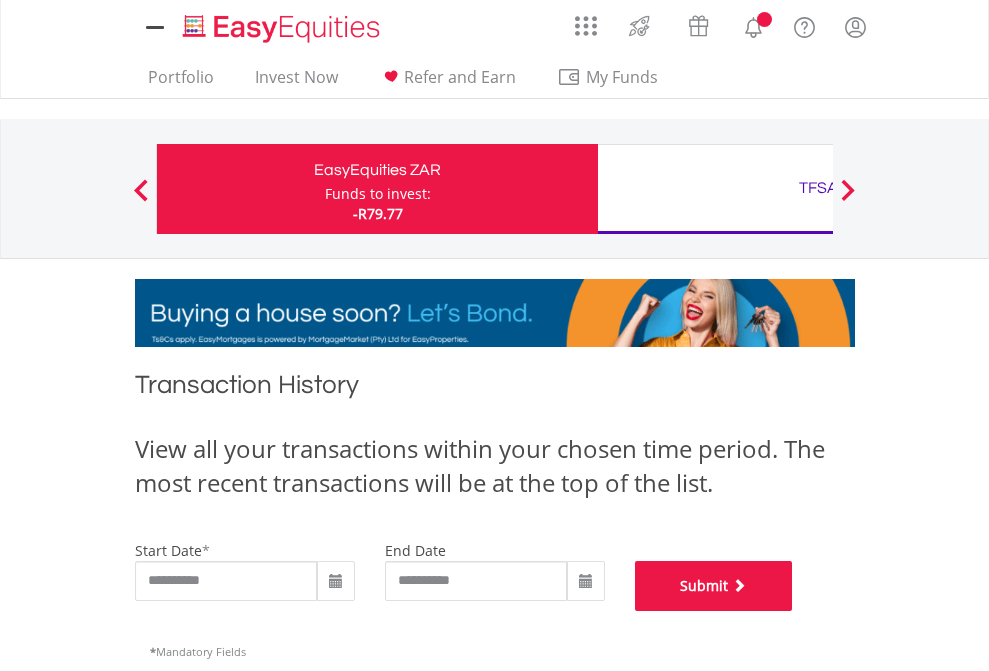 click on "Submit" at bounding box center (714, 586) 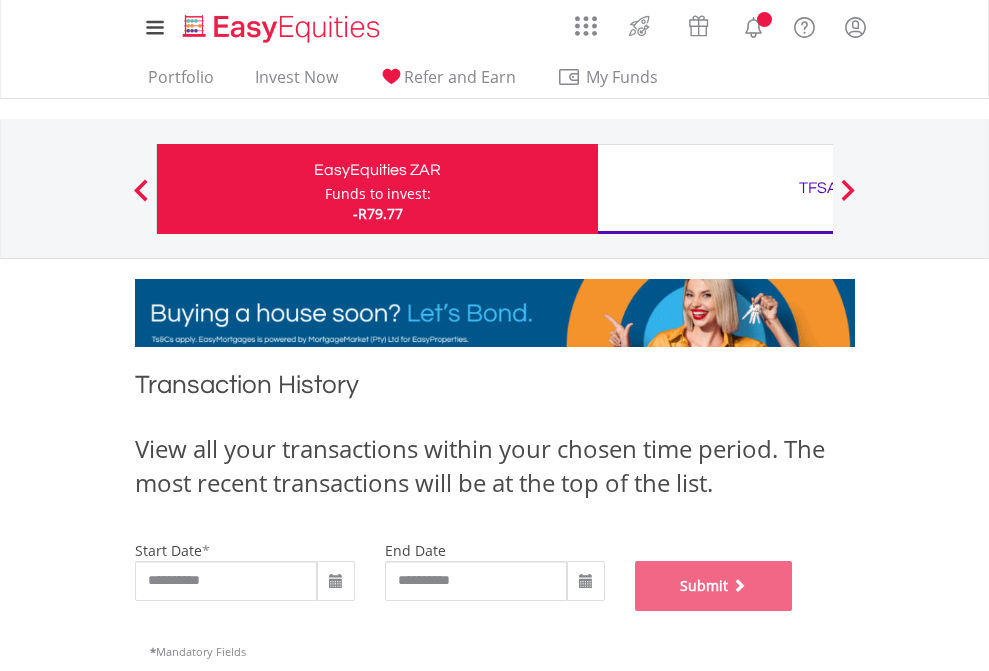 scroll, scrollTop: 811, scrollLeft: 0, axis: vertical 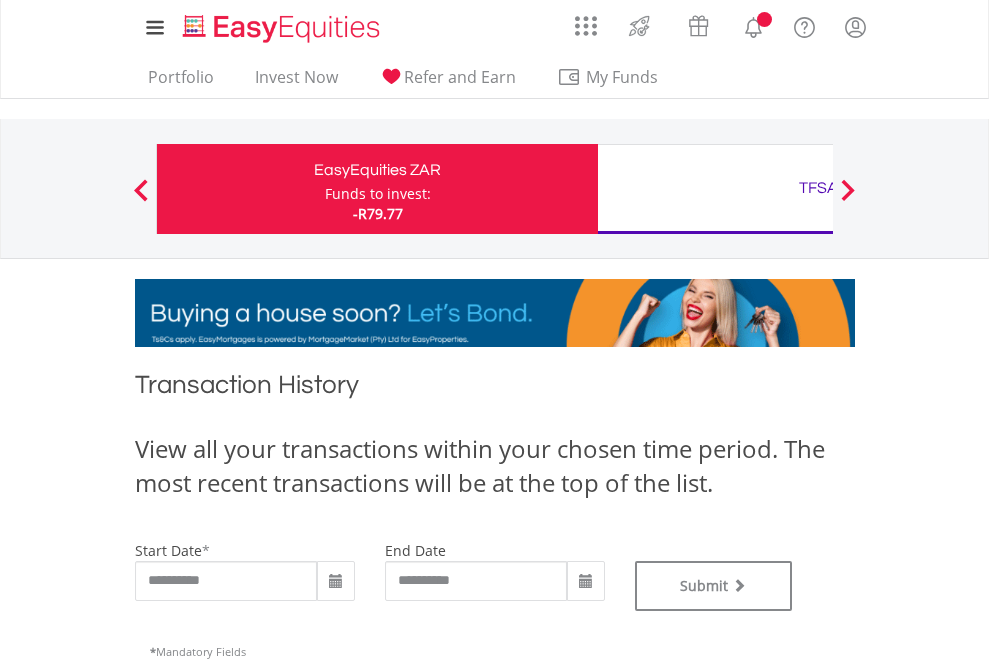 click on "TFSA" at bounding box center [818, 188] 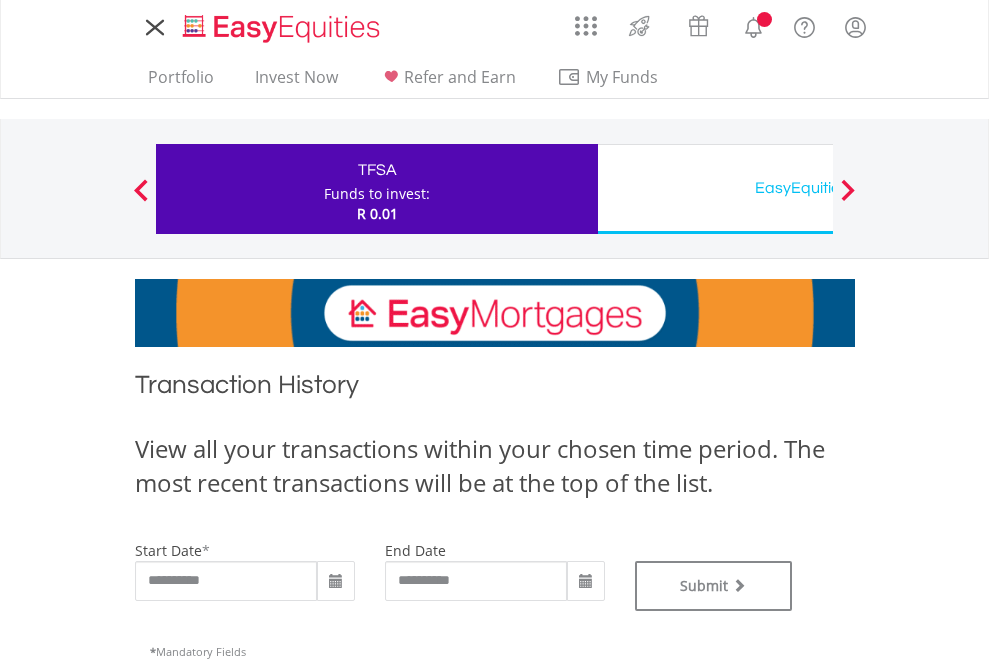 scroll, scrollTop: 0, scrollLeft: 0, axis: both 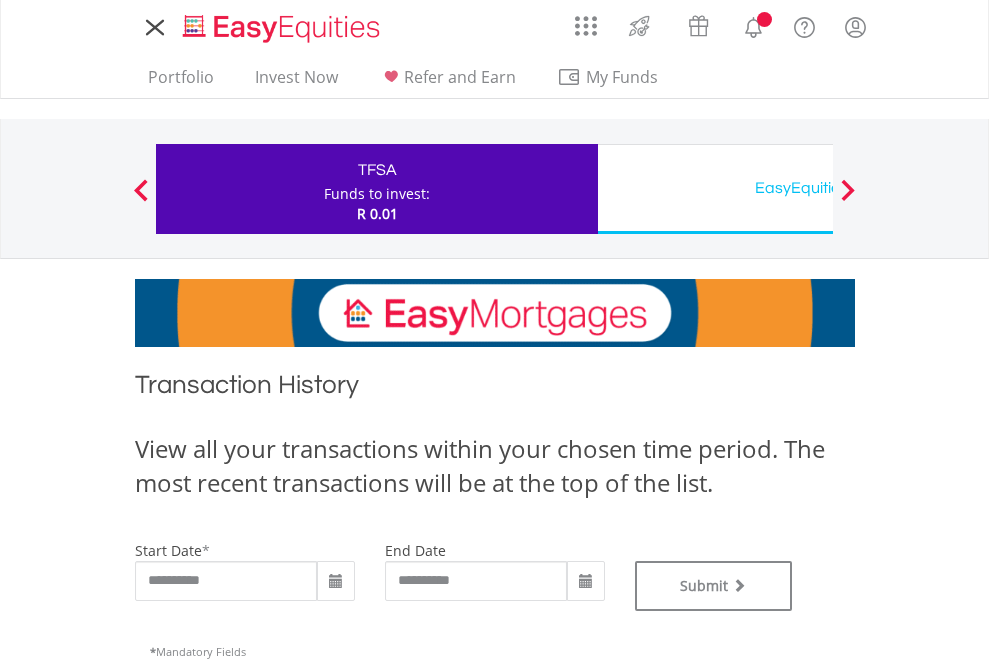 type on "**********" 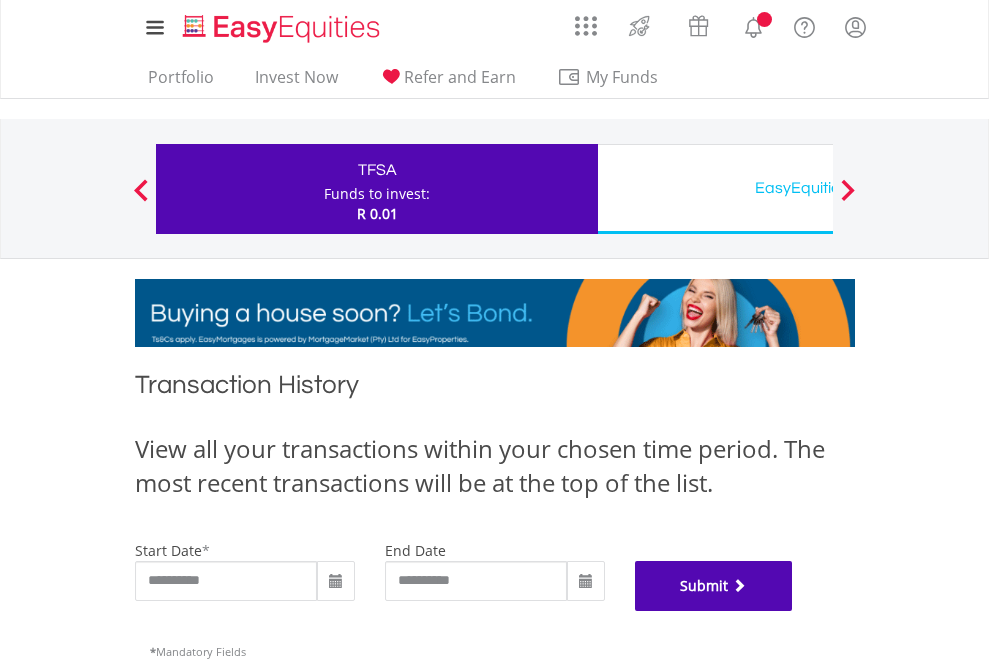 click on "Submit" at bounding box center (714, 586) 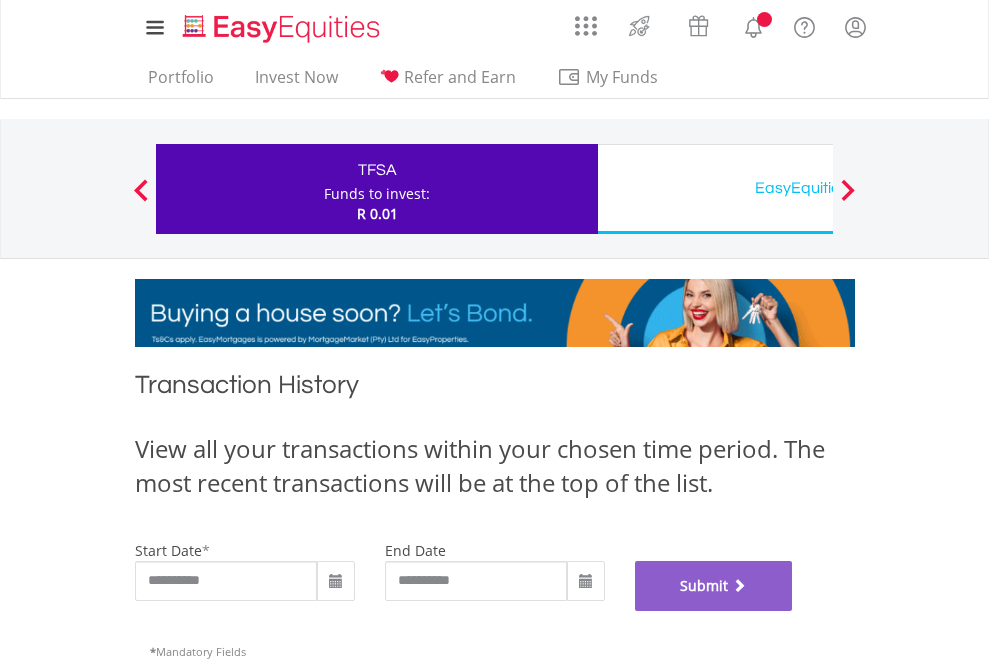 scroll, scrollTop: 811, scrollLeft: 0, axis: vertical 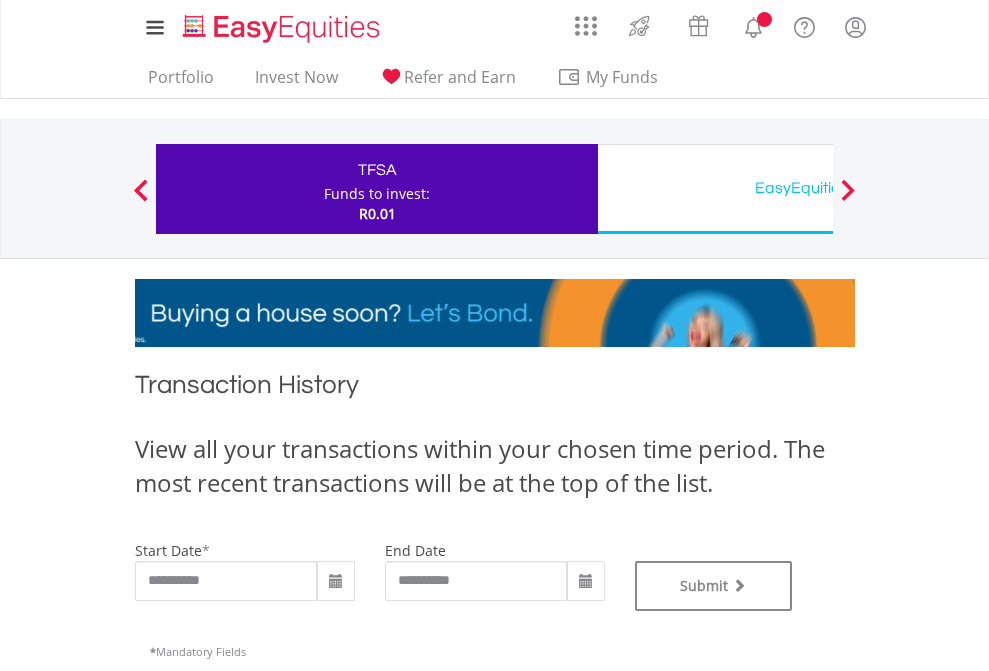 click on "EasyEquities USD" at bounding box center [818, 188] 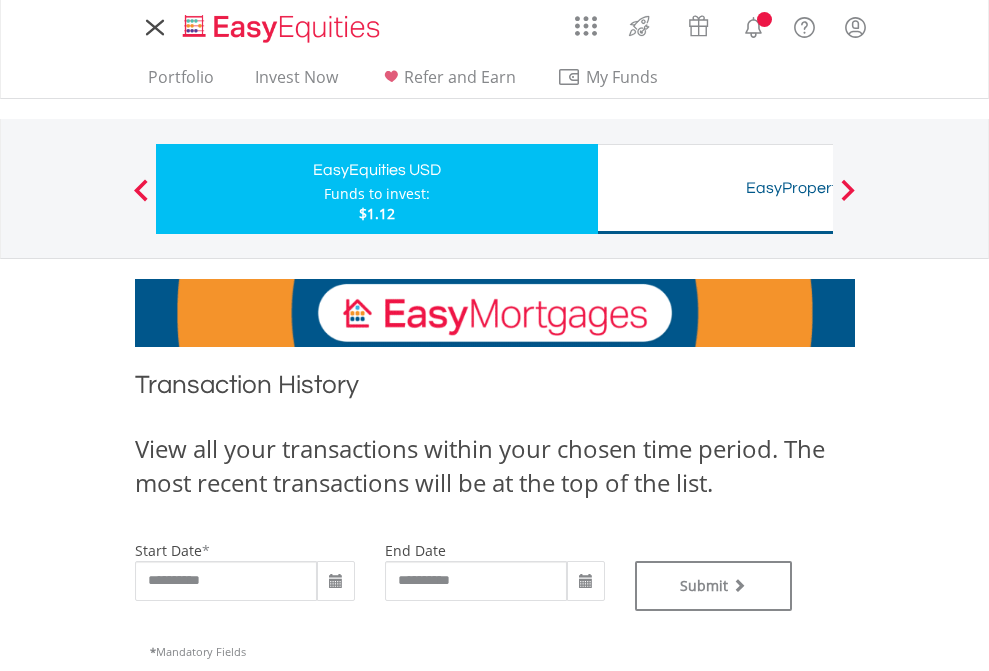 scroll, scrollTop: 0, scrollLeft: 0, axis: both 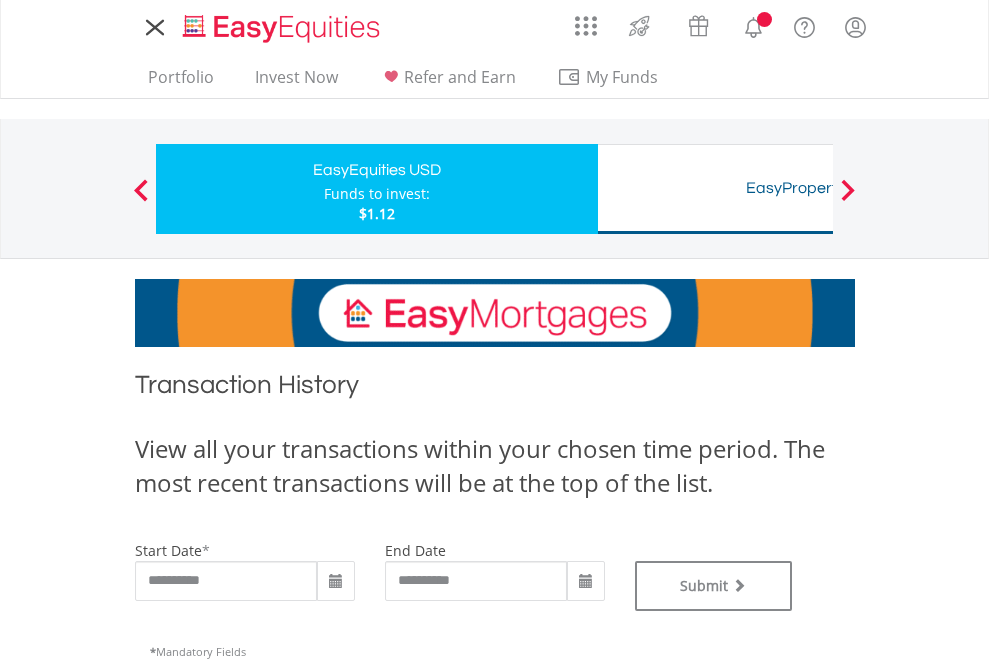 type on "**********" 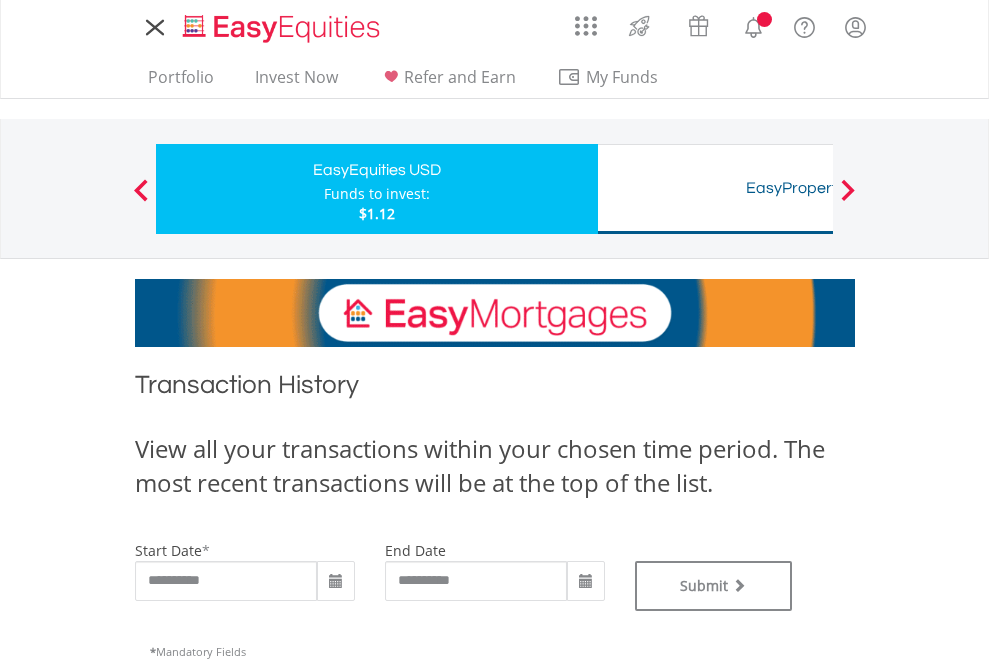 type on "**********" 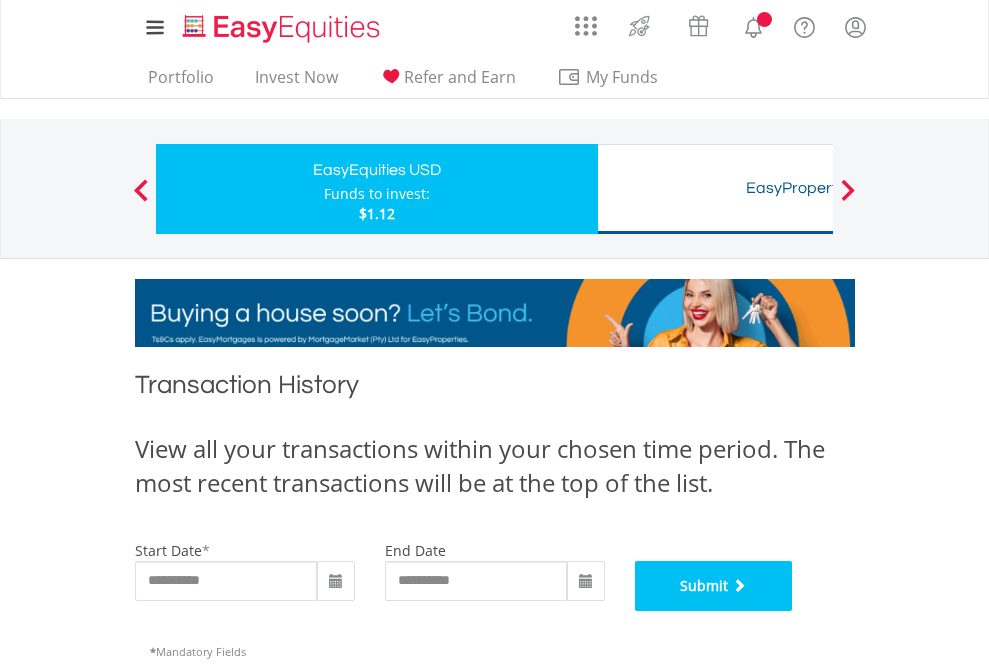 click on "Submit" at bounding box center [714, 586] 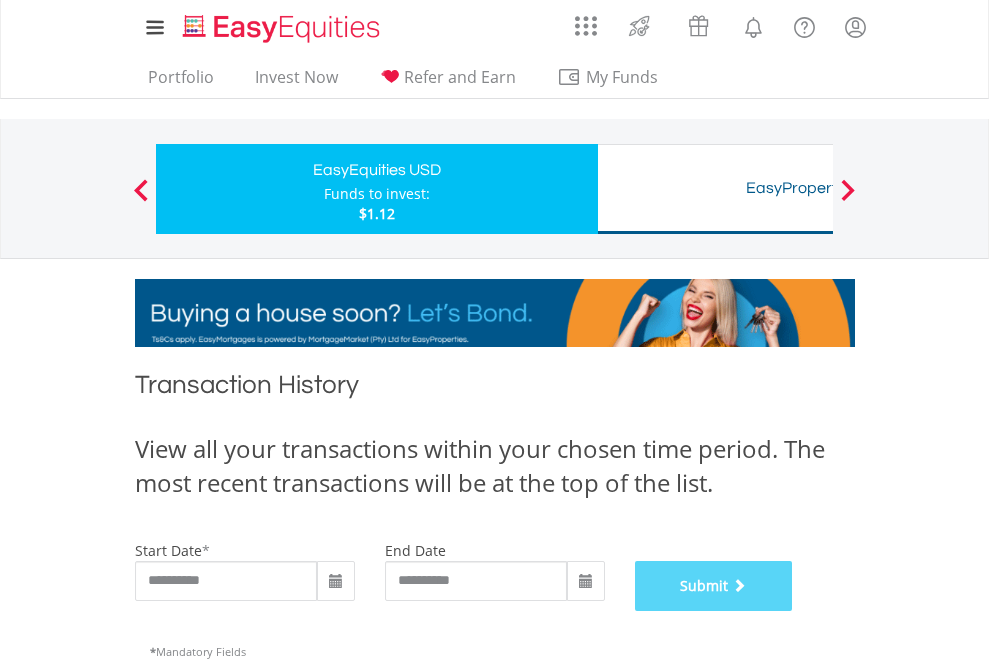 scroll, scrollTop: 811, scrollLeft: 0, axis: vertical 